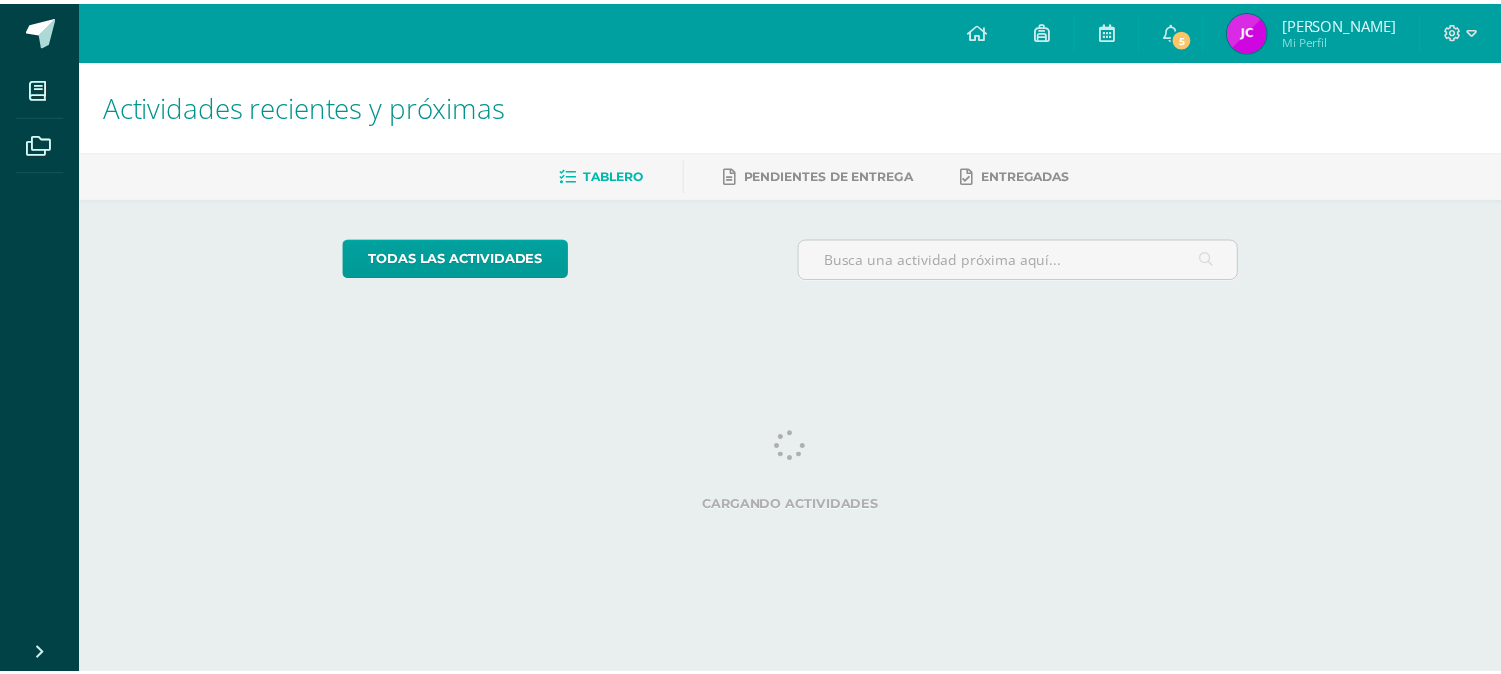 scroll, scrollTop: 0, scrollLeft: 0, axis: both 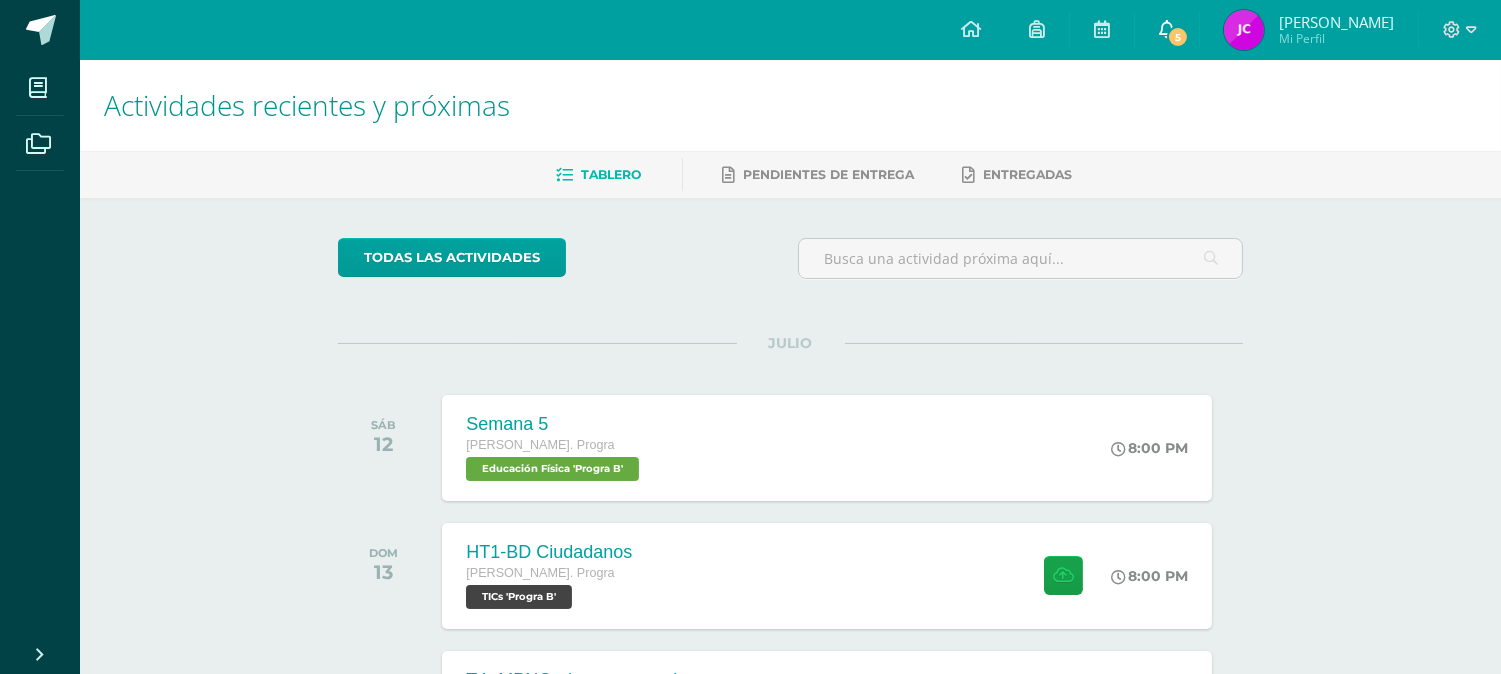click on "5" at bounding box center (1167, 30) 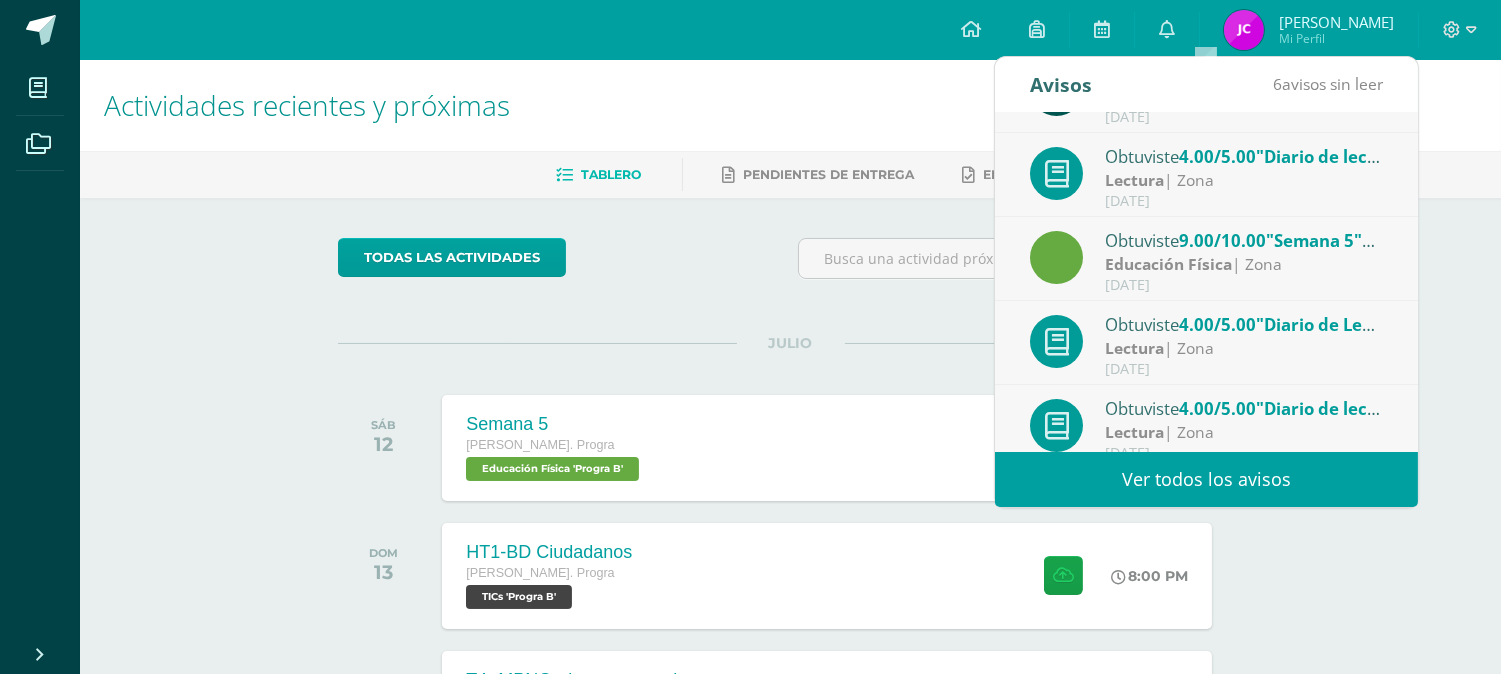 scroll, scrollTop: 0, scrollLeft: 0, axis: both 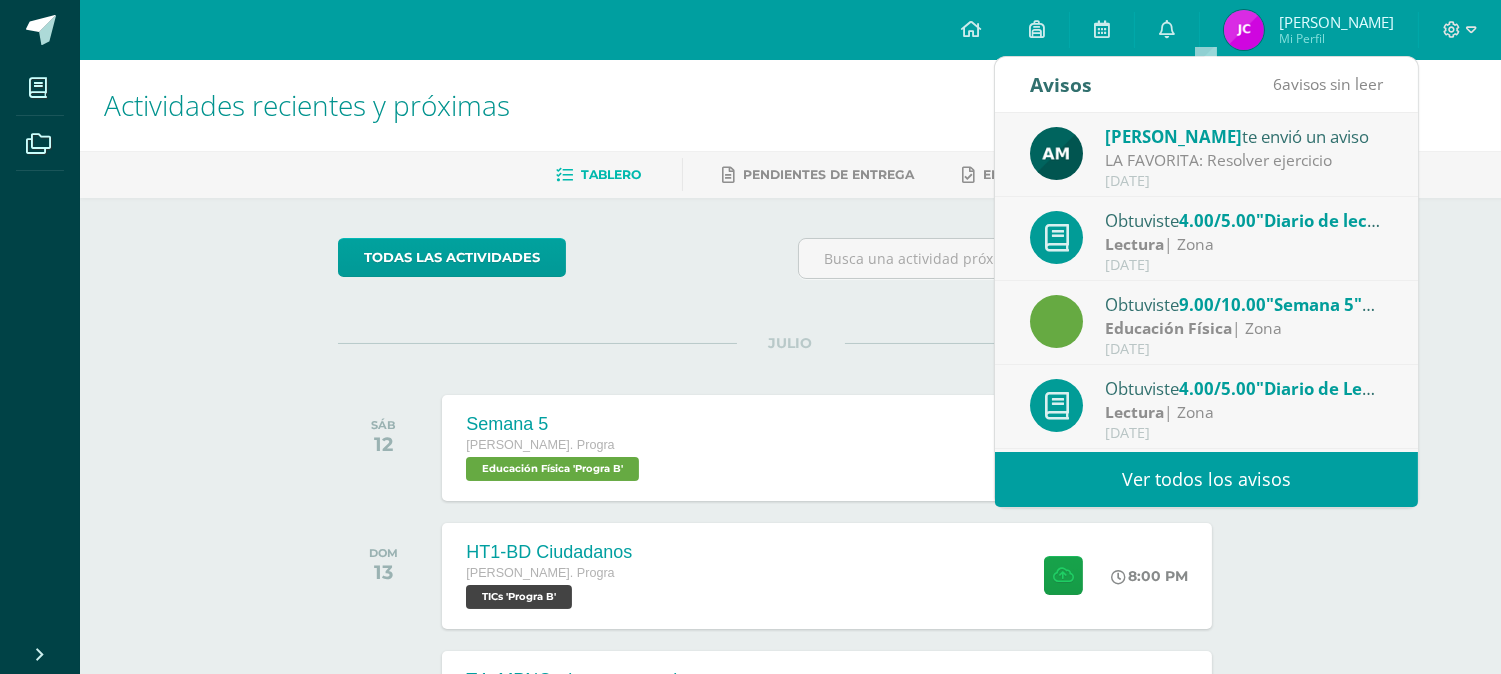 click on "LA FAVORITA:
Resolver ejercicio" at bounding box center [1244, 160] 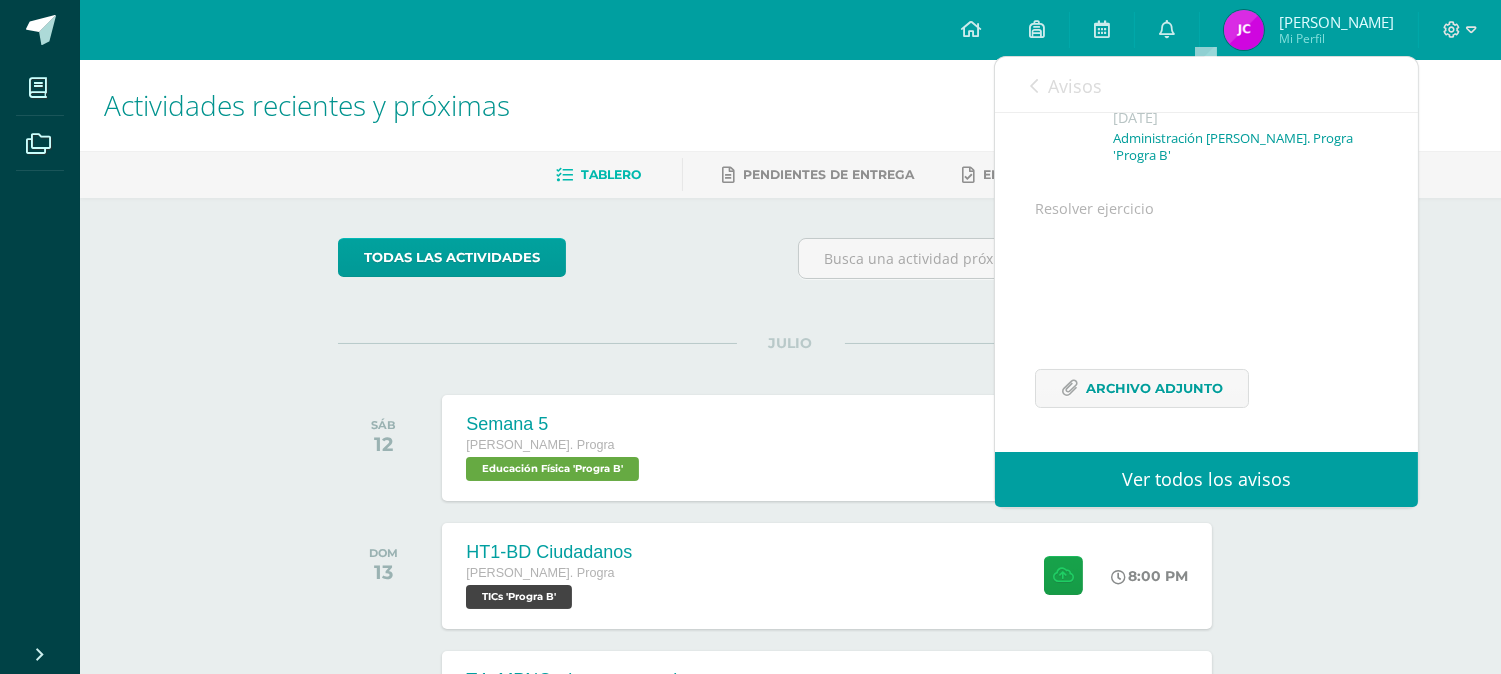 scroll, scrollTop: 162, scrollLeft: 0, axis: vertical 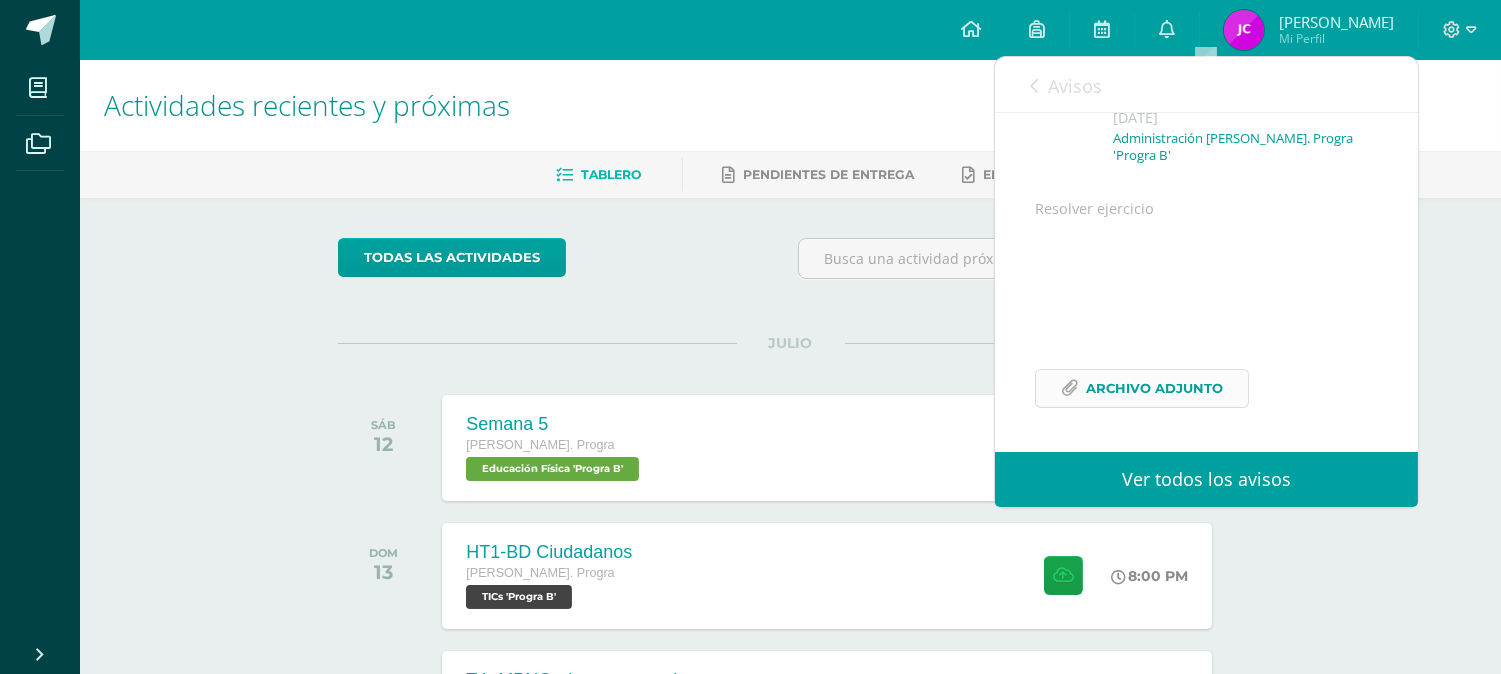 click on "Archivo Adjunto" at bounding box center (1154, 388) 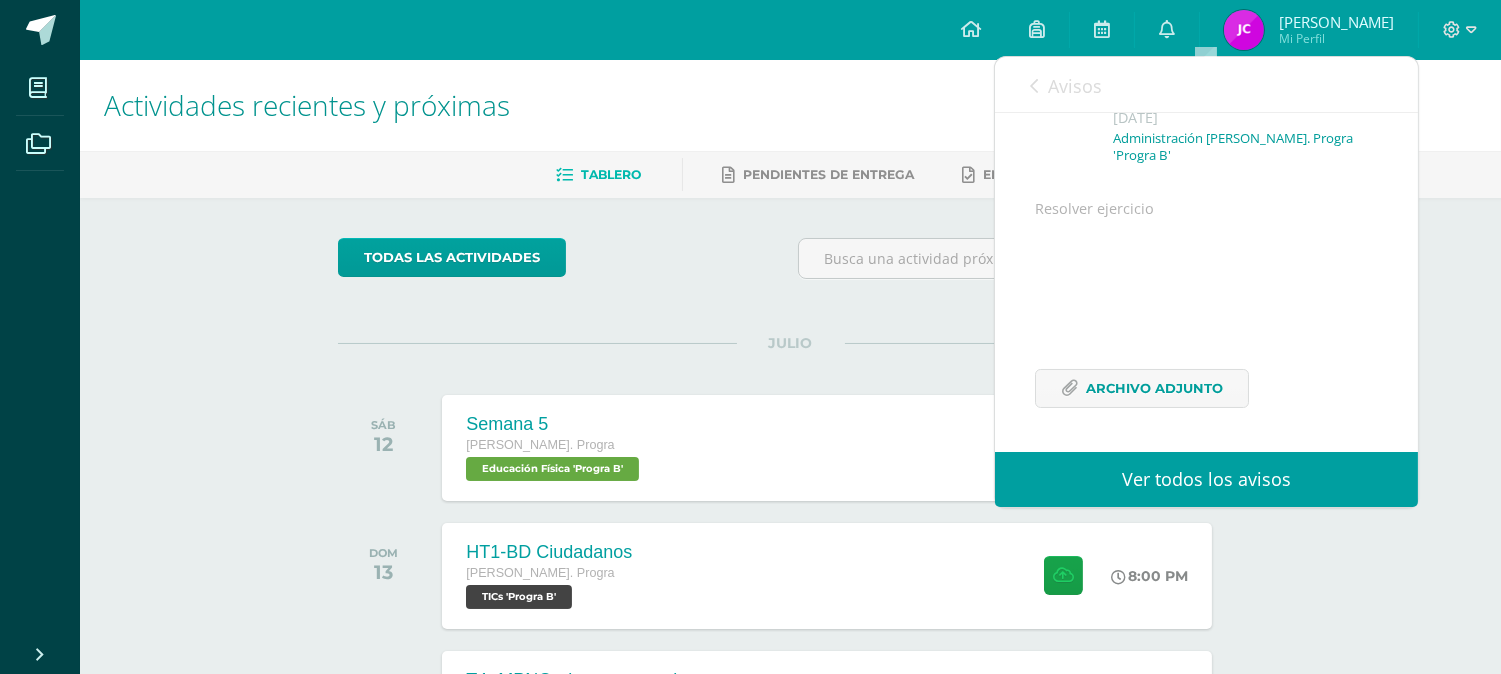 click on "Avisos 5  avisos sin leer
Avisos" at bounding box center (1206, 85) 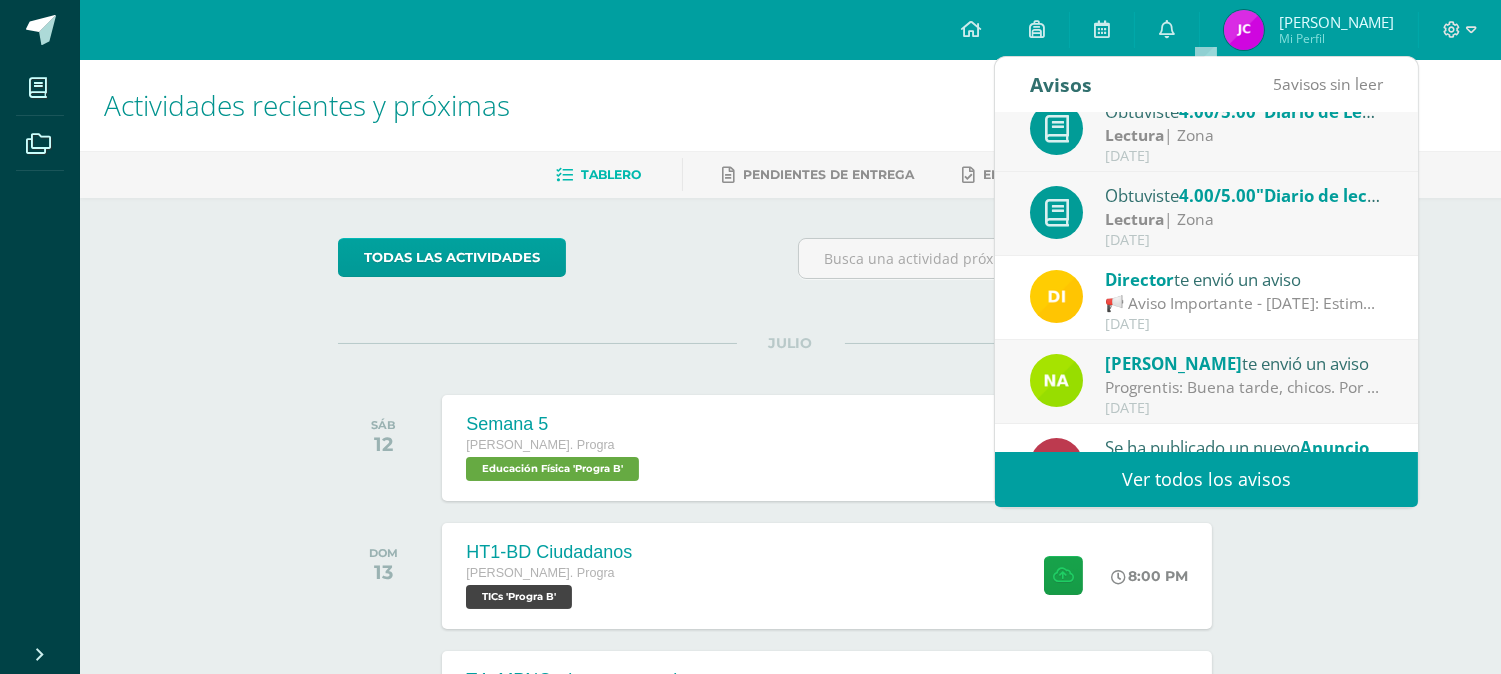 scroll, scrollTop: 333, scrollLeft: 0, axis: vertical 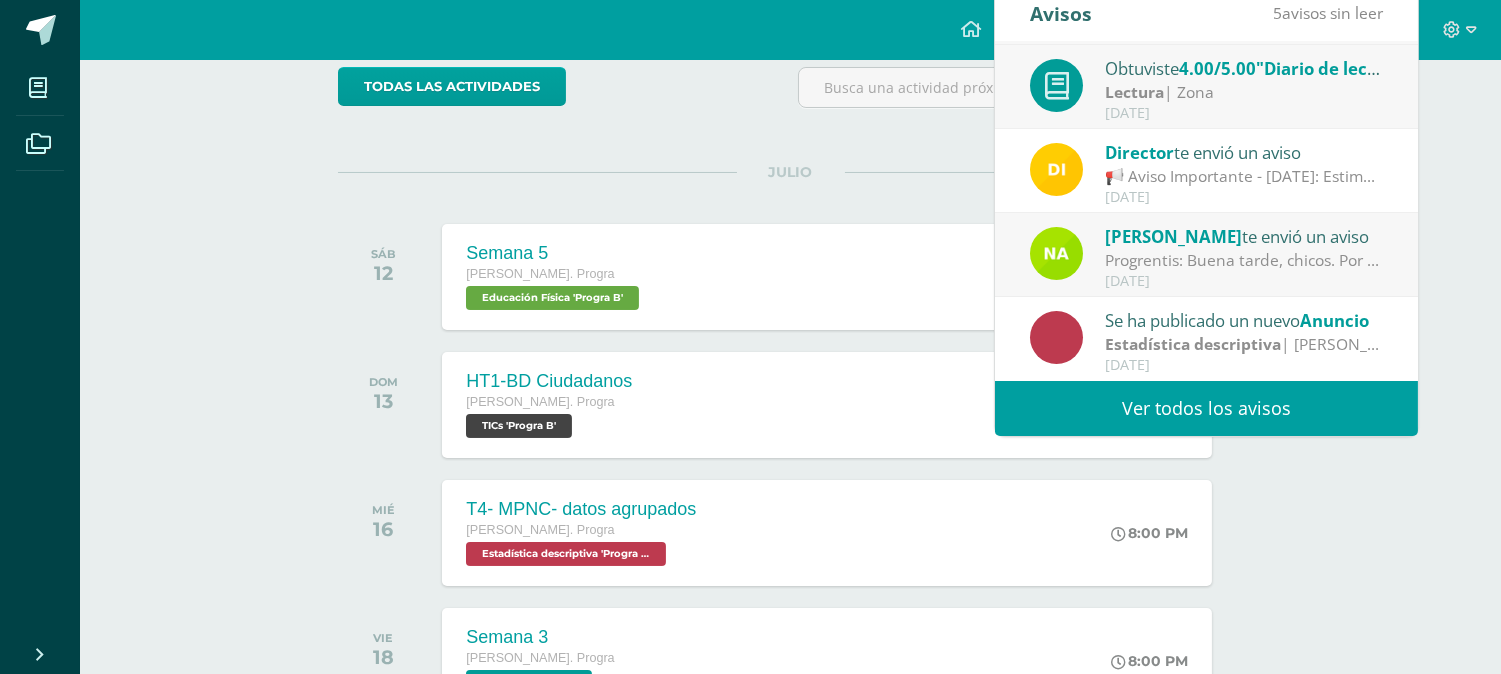click on "Se ha publicado un nuevo  Anuncio" at bounding box center [1244, 320] 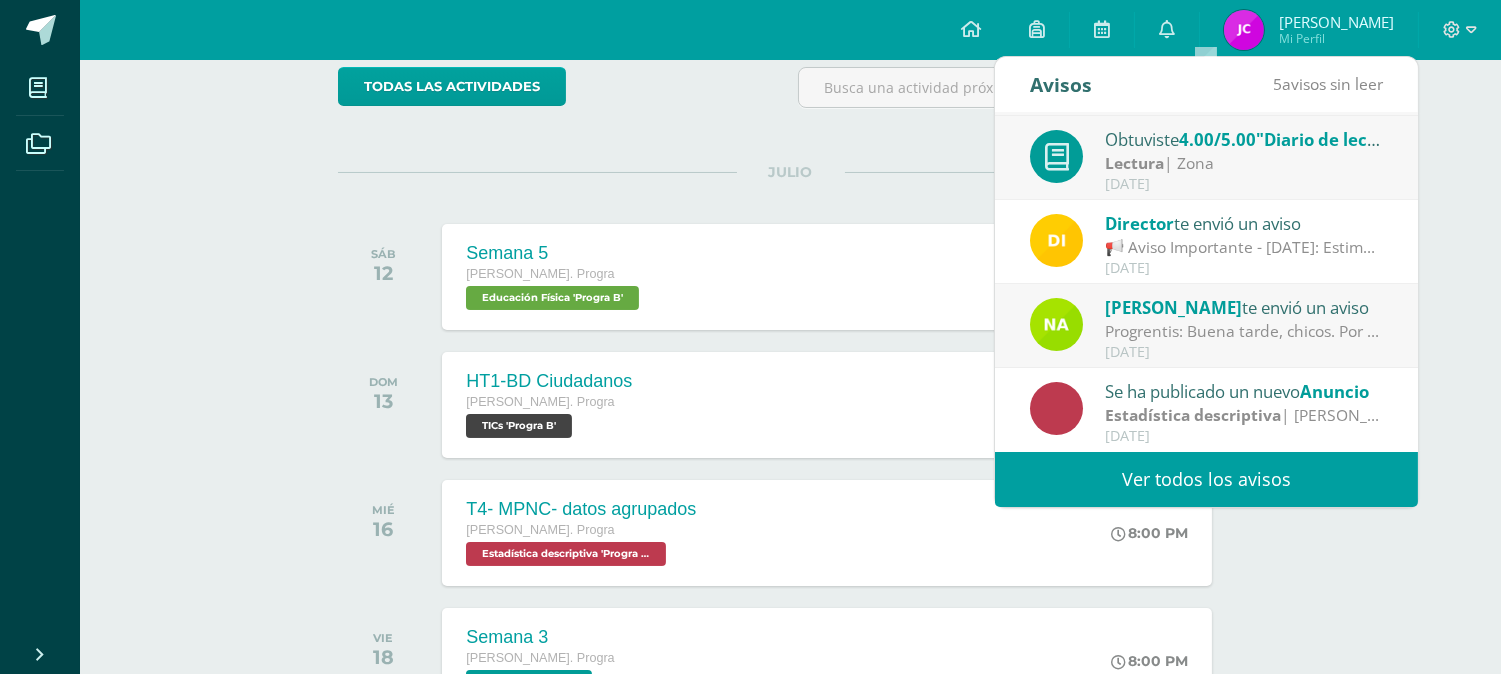 scroll, scrollTop: 0, scrollLeft: 0, axis: both 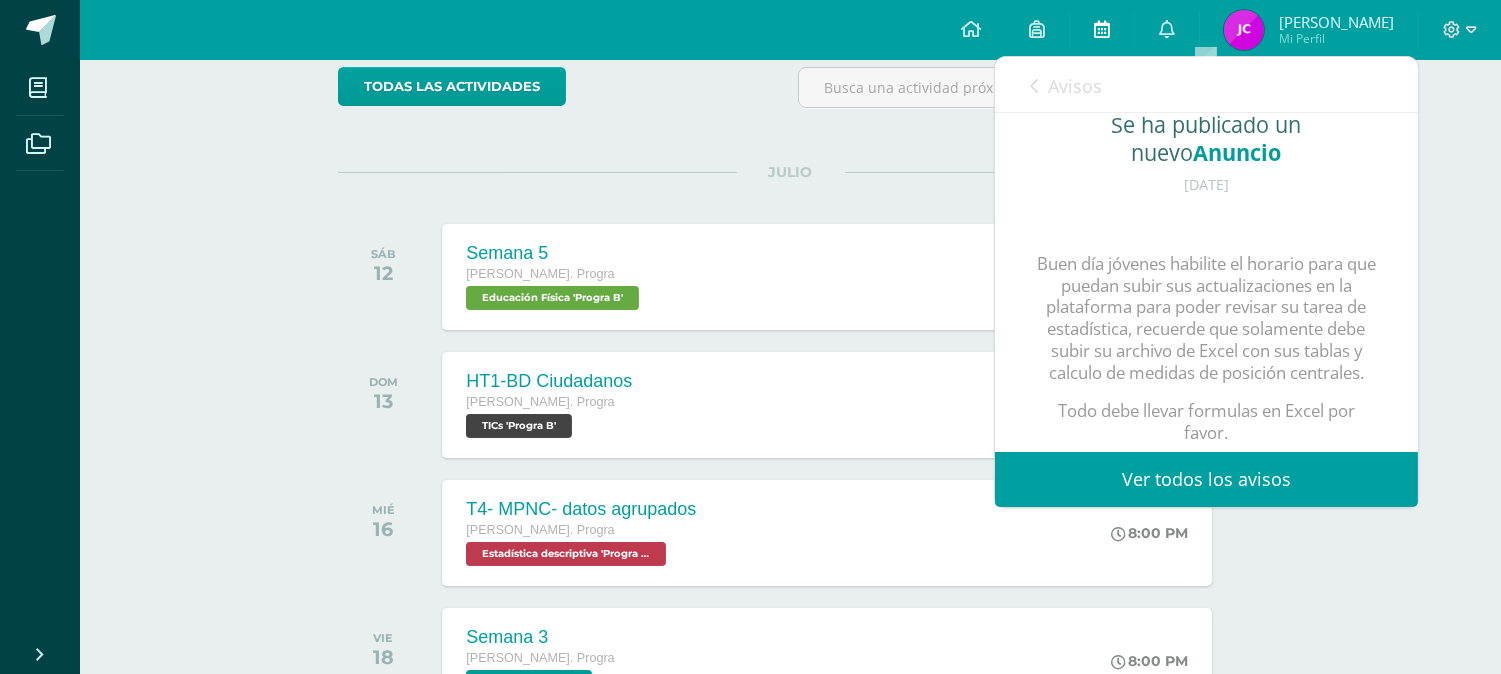 click at bounding box center (1102, 29) 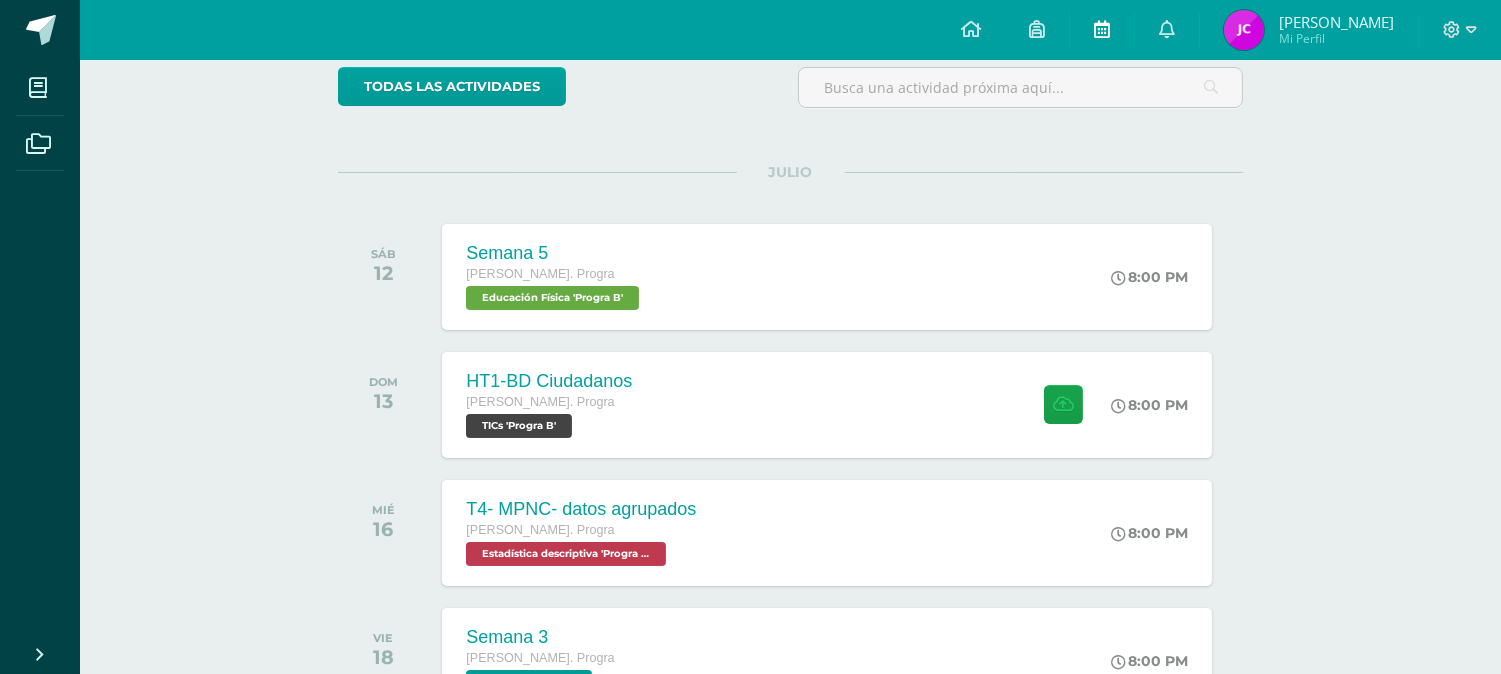 click at bounding box center (1102, 29) 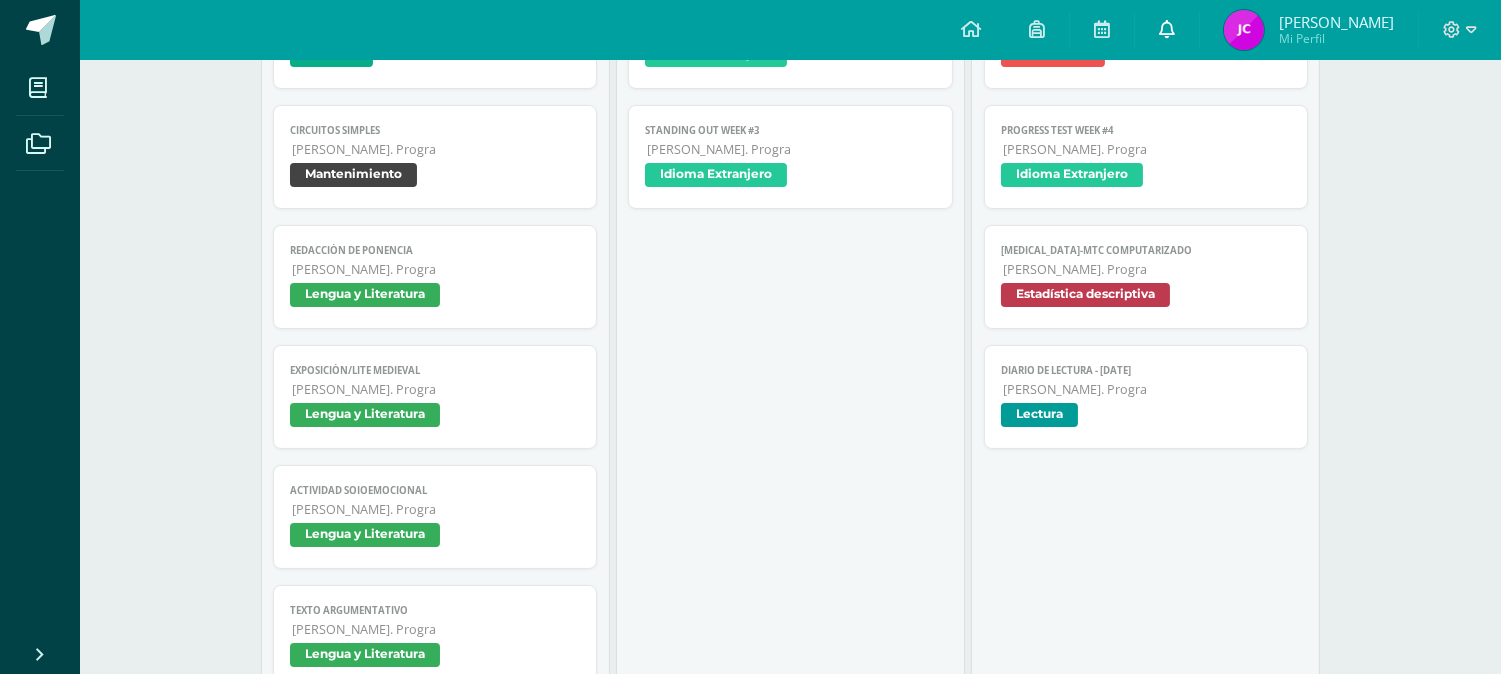 scroll, scrollTop: 371, scrollLeft: 0, axis: vertical 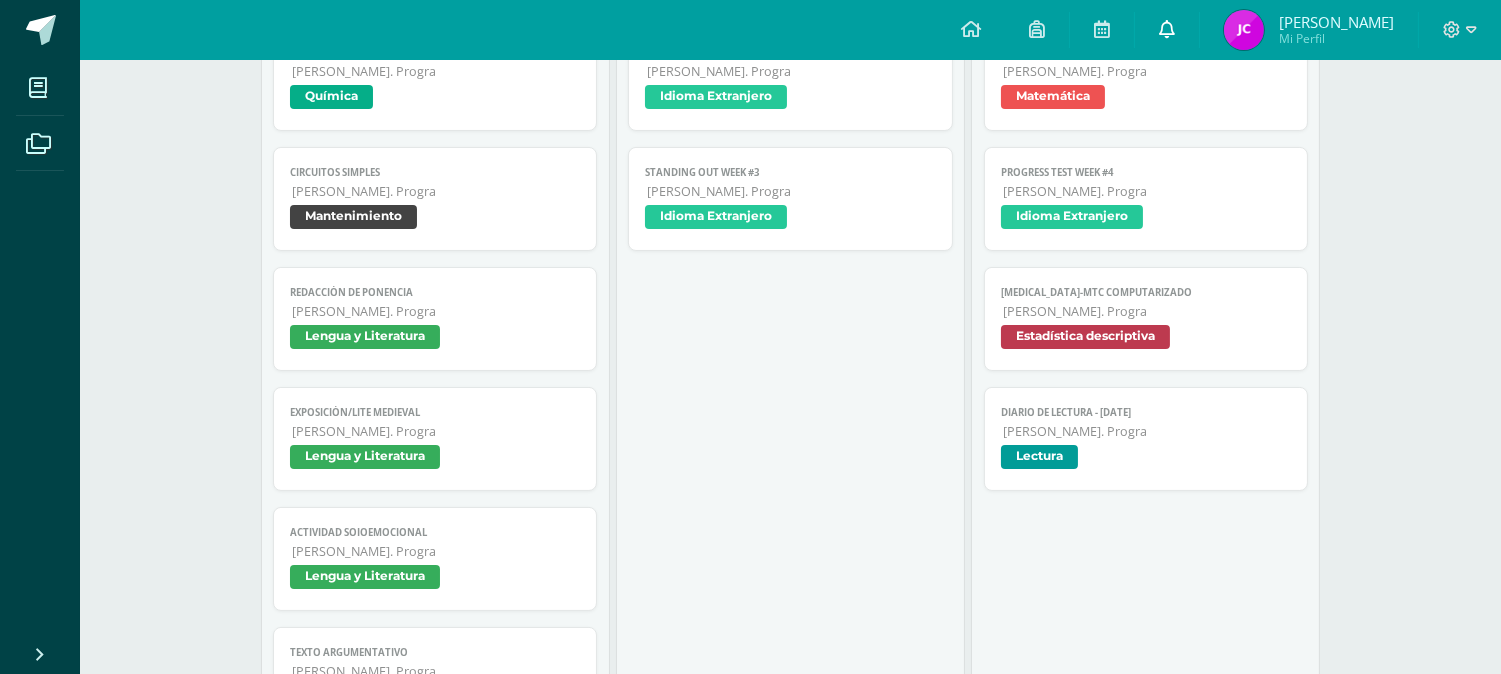 click at bounding box center [1167, 30] 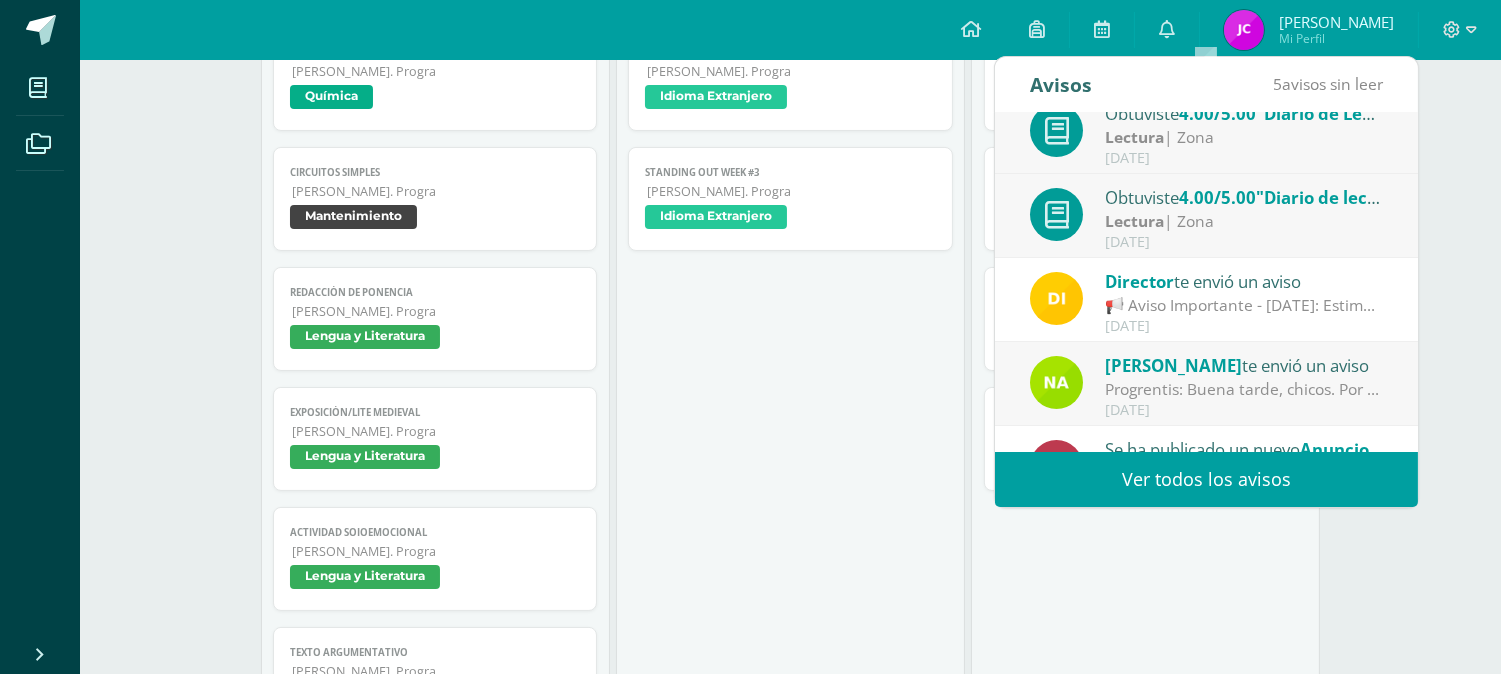scroll, scrollTop: 333, scrollLeft: 0, axis: vertical 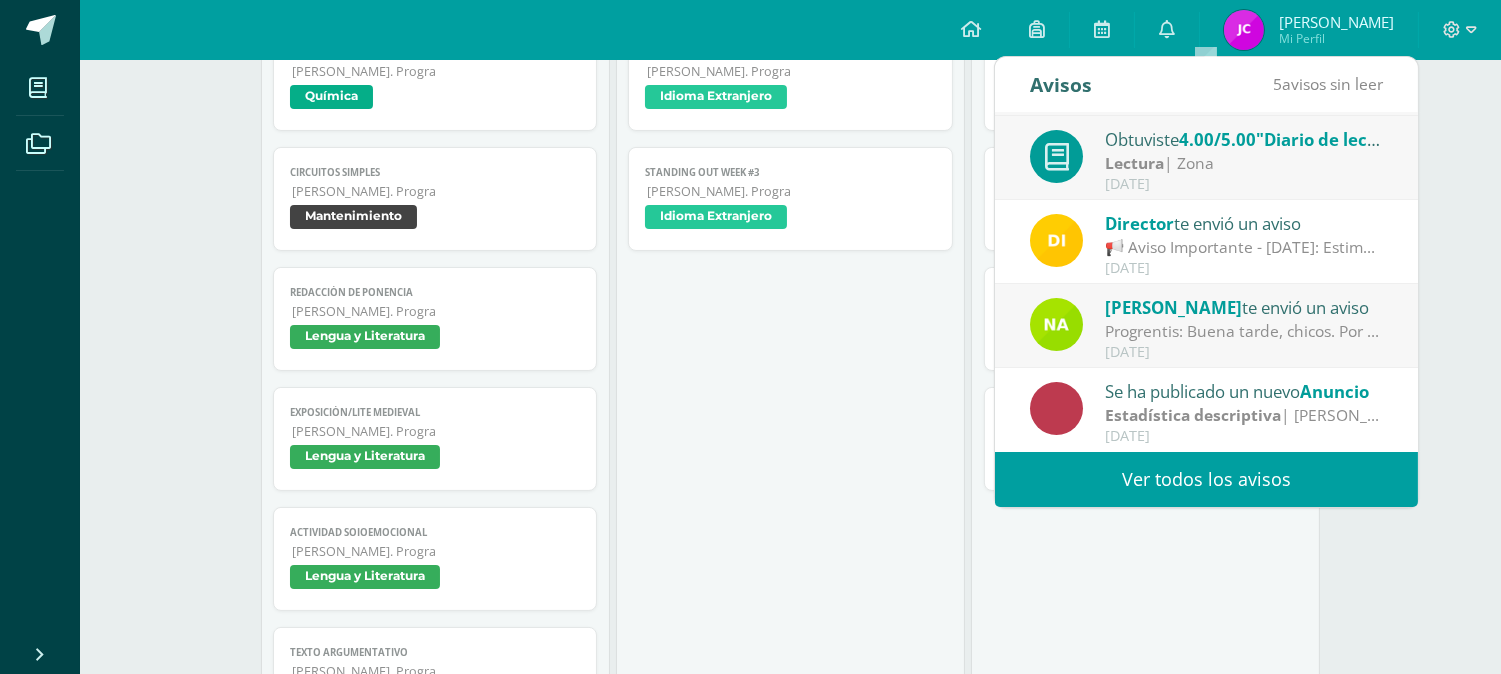 click on "Ver todos los avisos" at bounding box center [1206, 479] 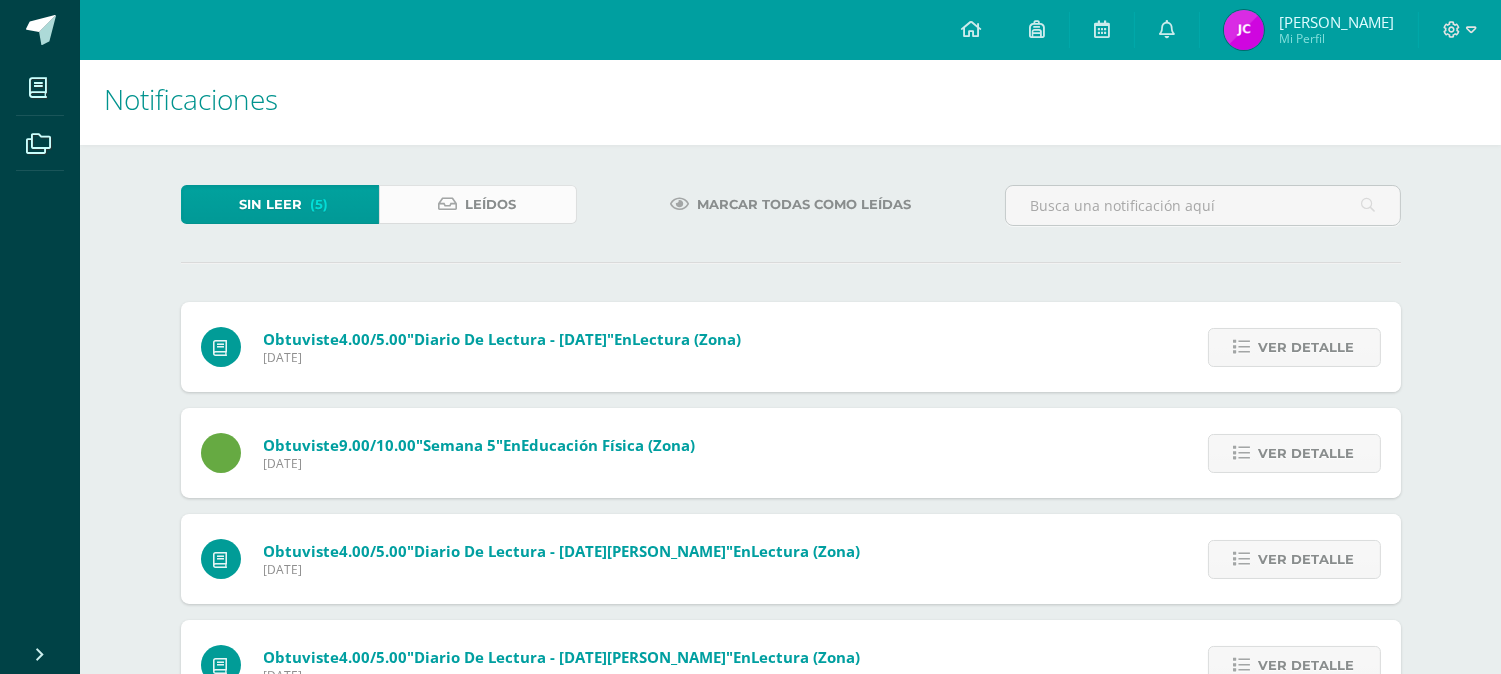 scroll, scrollTop: 0, scrollLeft: 0, axis: both 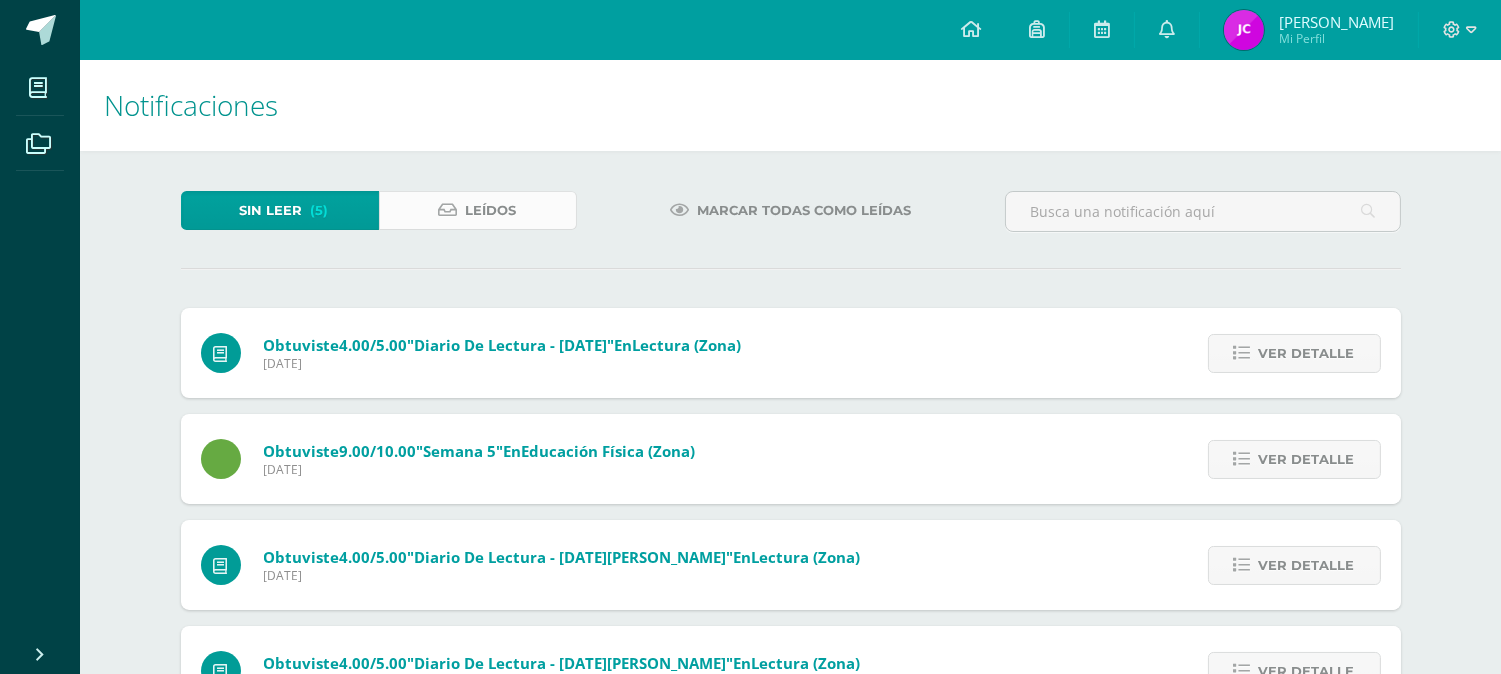 click on "Leídos" at bounding box center (478, 210) 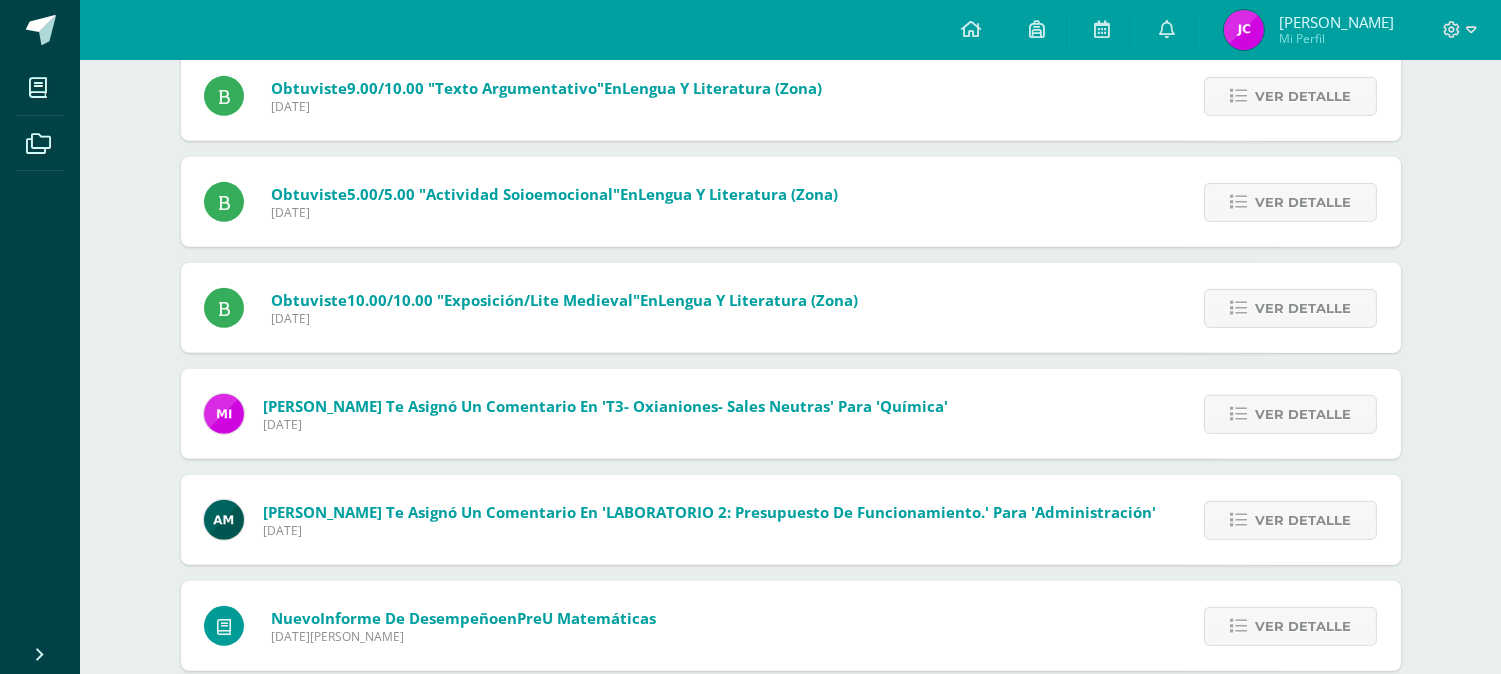 scroll, scrollTop: 1780, scrollLeft: 0, axis: vertical 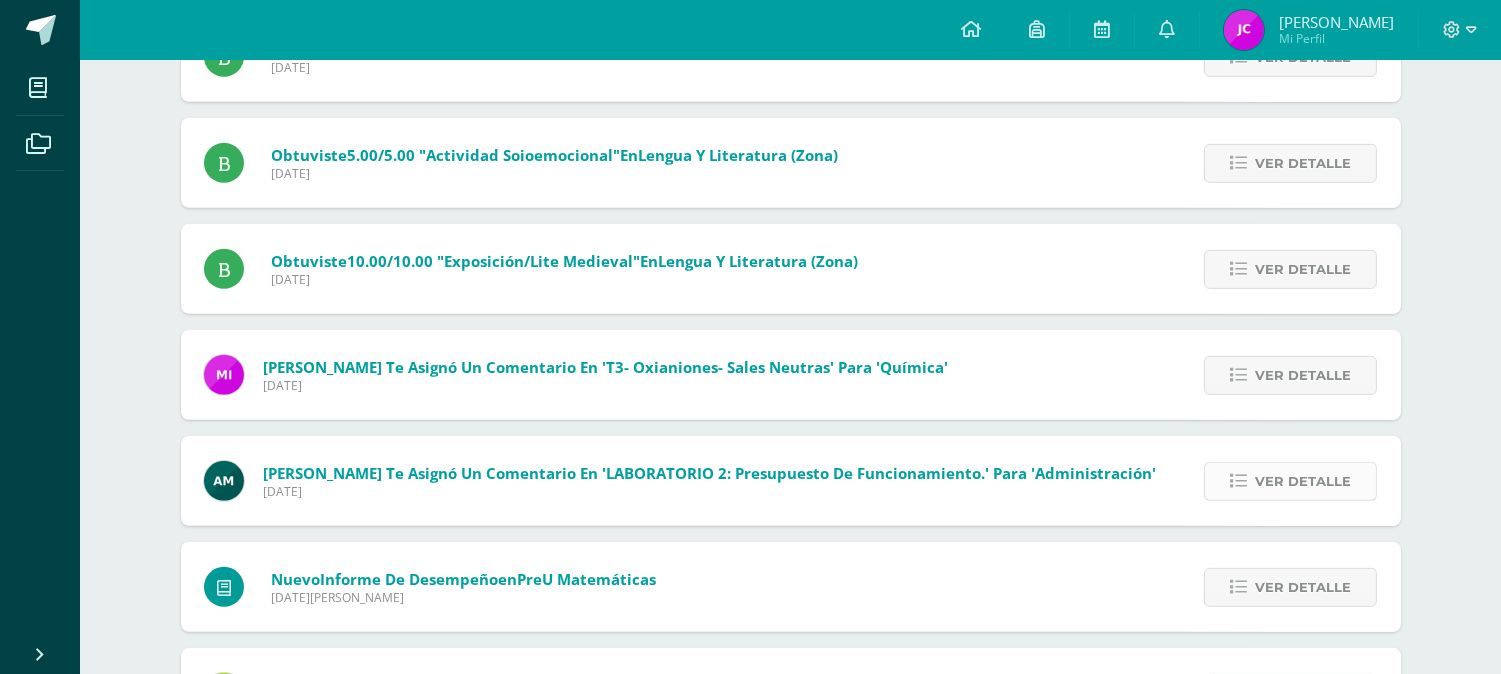click on "Ver detalle" at bounding box center [1303, 481] 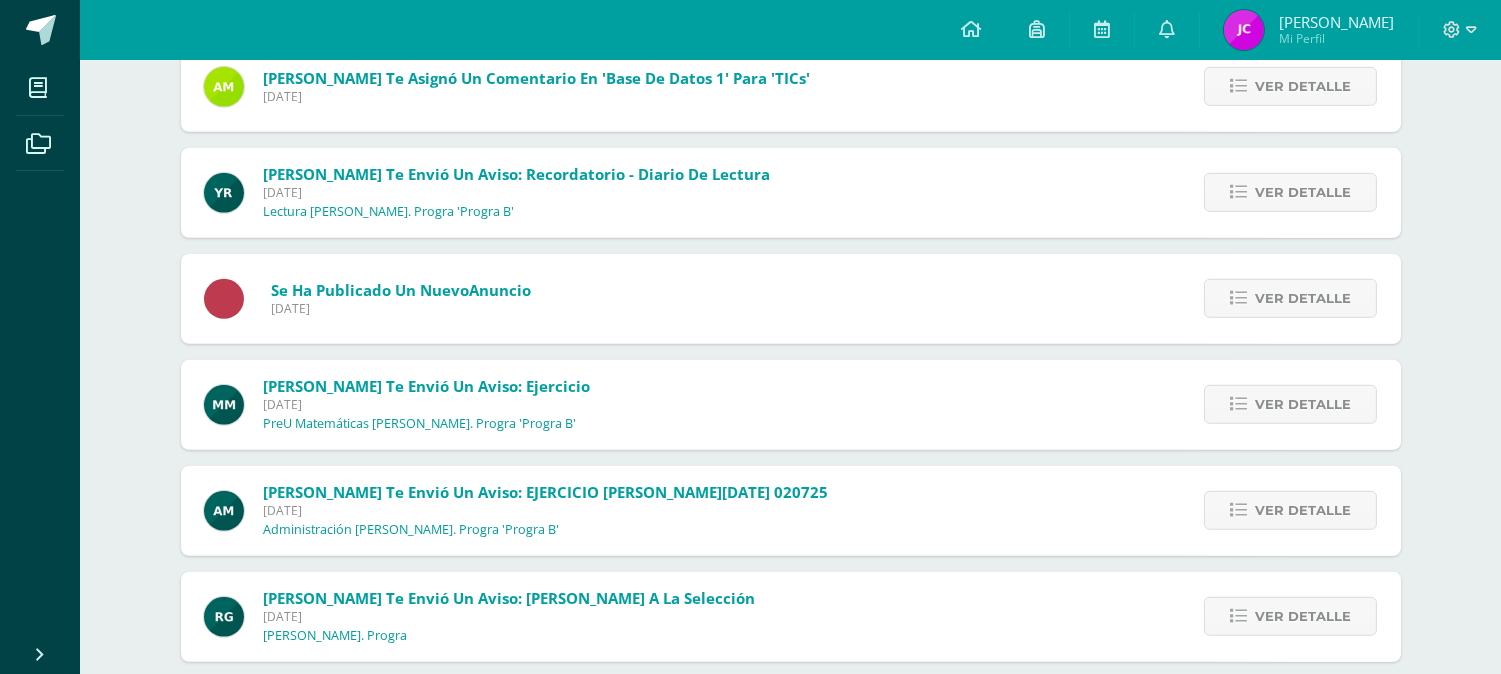 scroll, scrollTop: 2477, scrollLeft: 0, axis: vertical 